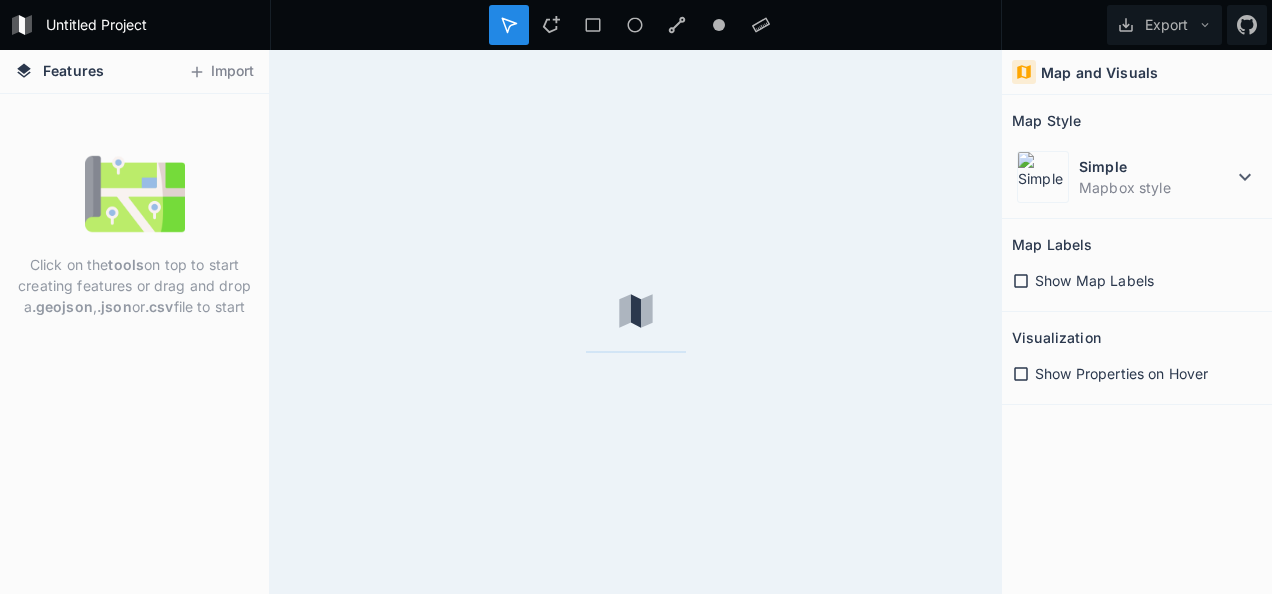 scroll, scrollTop: 0, scrollLeft: 0, axis: both 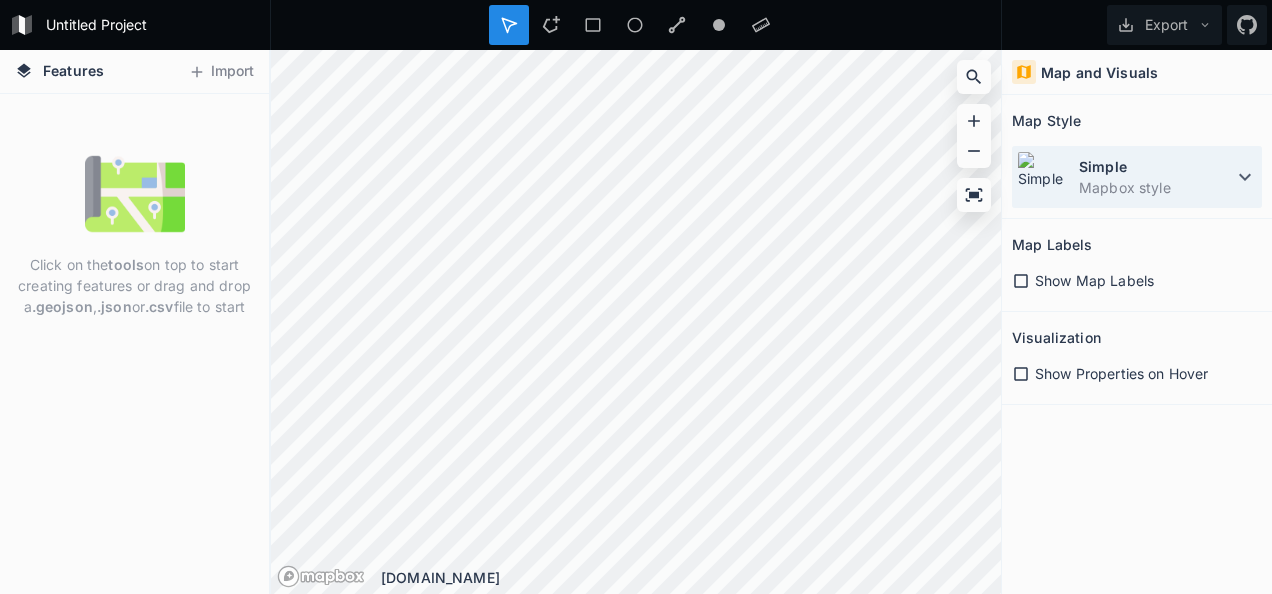 click on "Simple" at bounding box center (1156, 166) 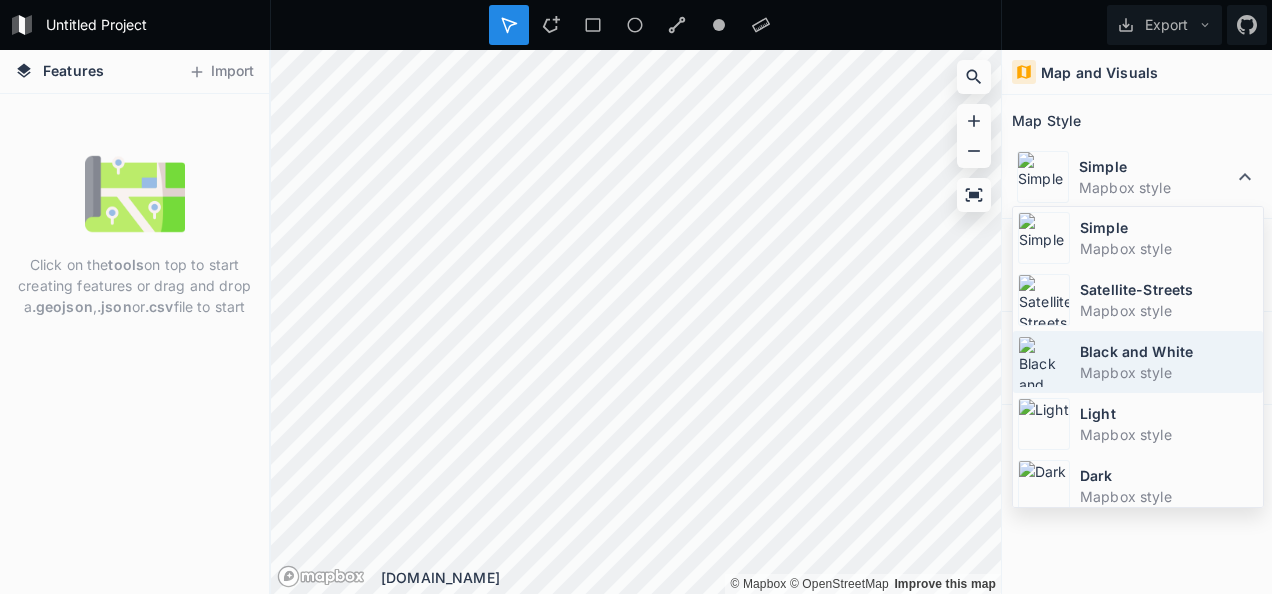 click on "Black and White" at bounding box center [1169, 351] 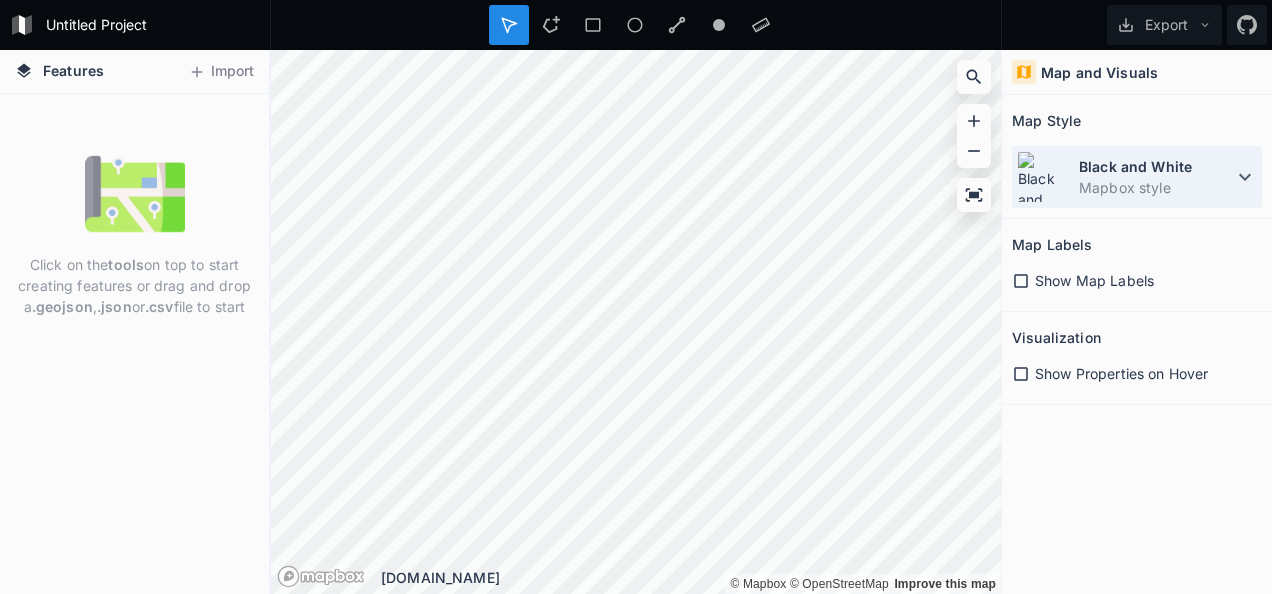 click 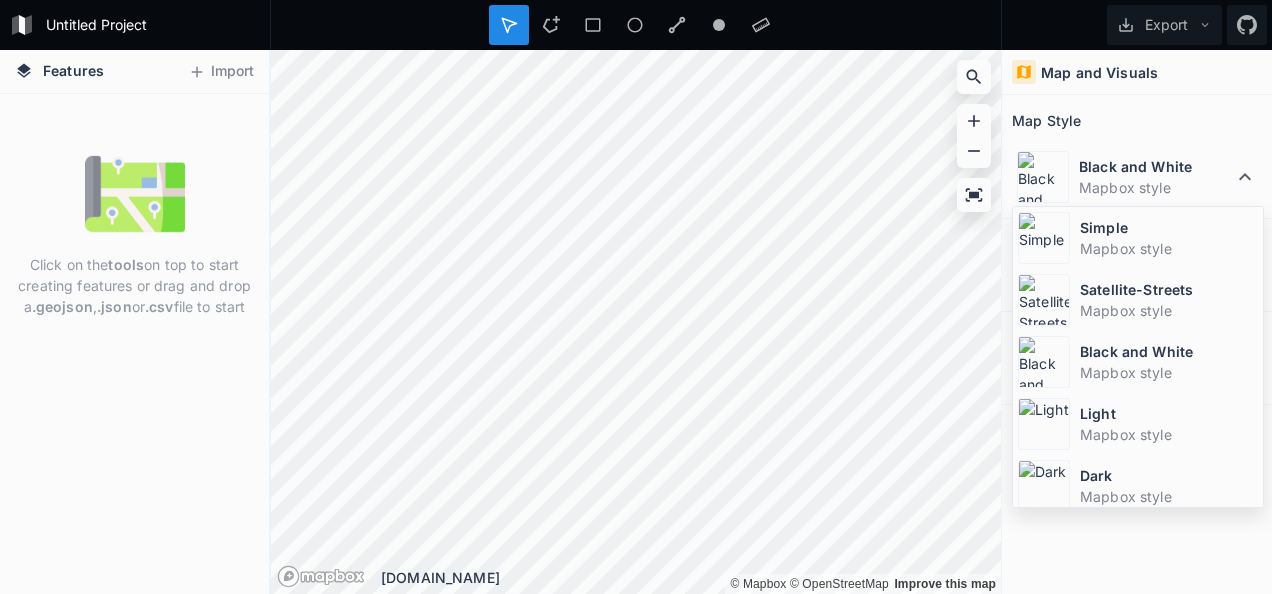 scroll, scrollTop: 129, scrollLeft: 0, axis: vertical 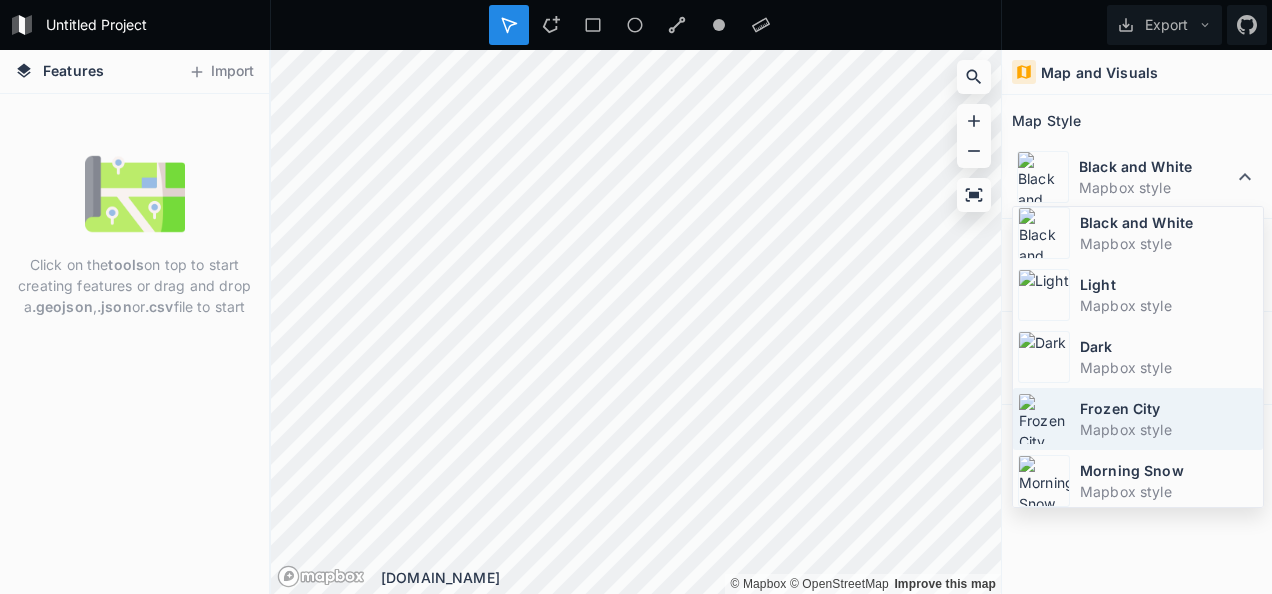 click on "Mapbox style" at bounding box center (1169, 429) 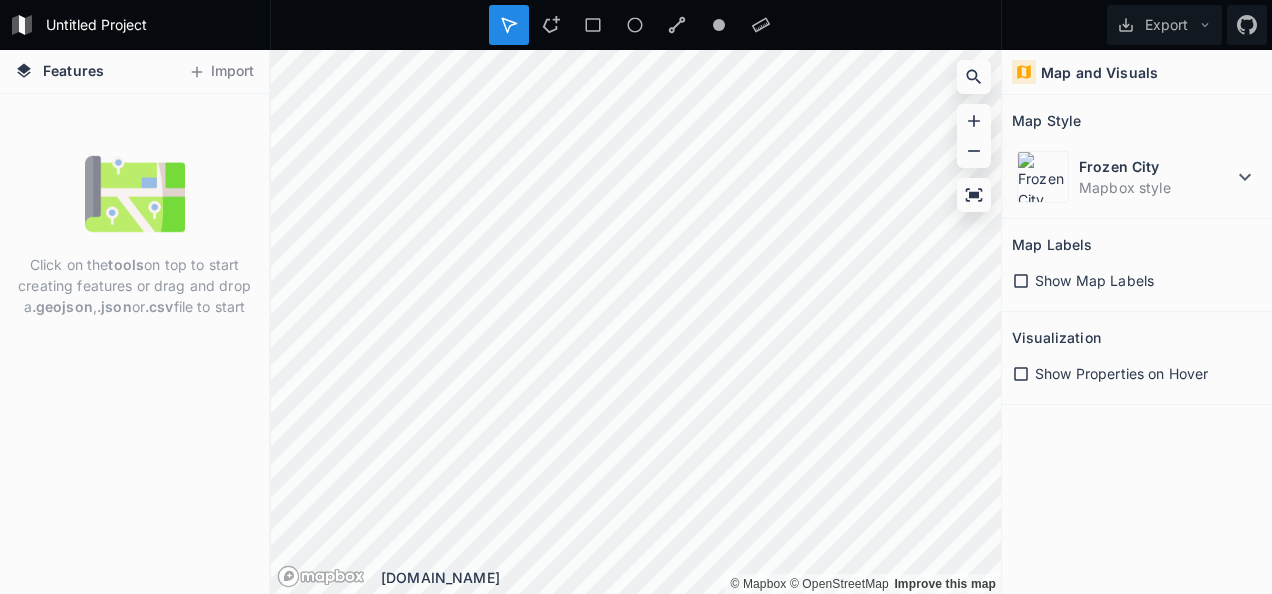 click 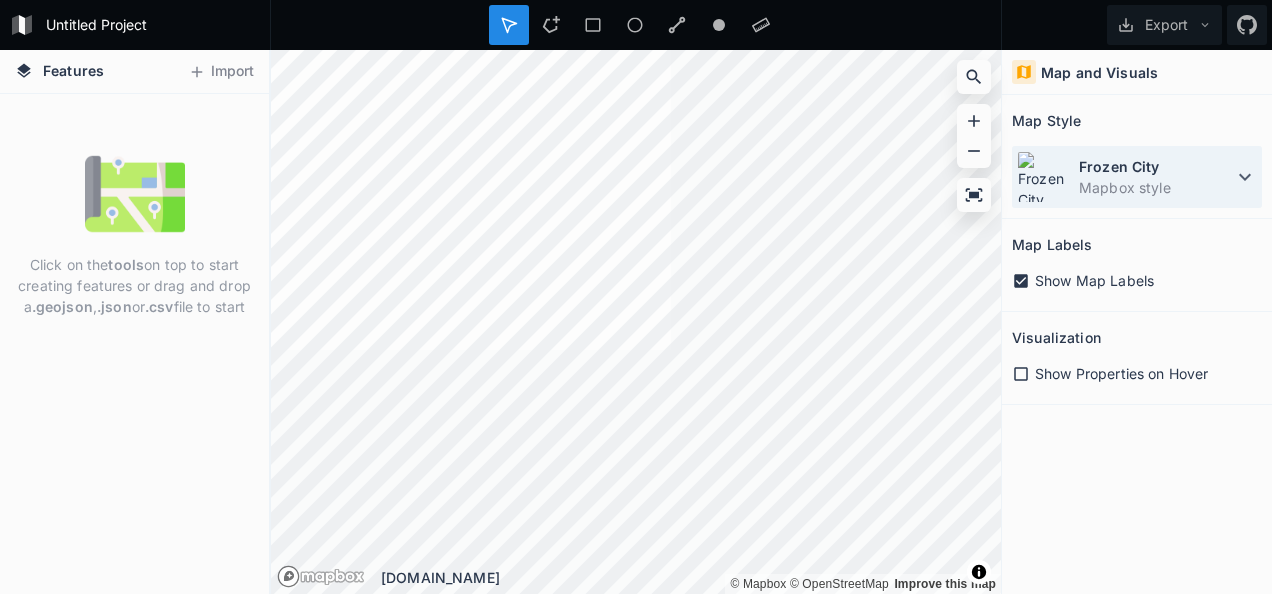 click on "Frozen City" at bounding box center [1156, 166] 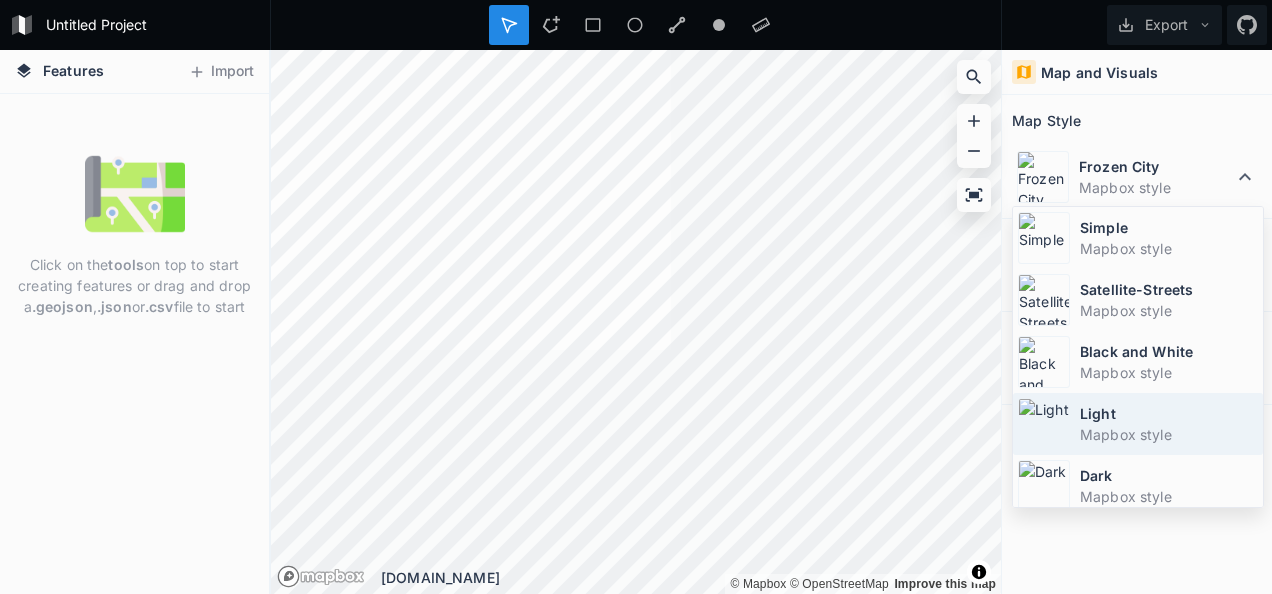 click on "Light" at bounding box center (1169, 413) 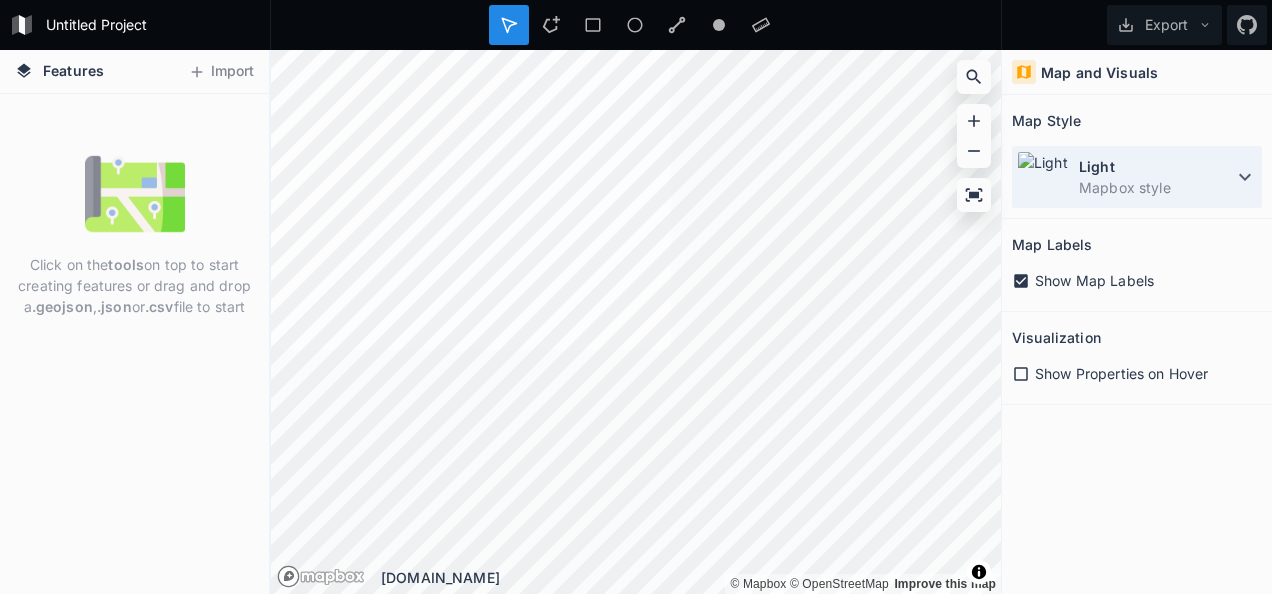 click on "Light" at bounding box center [1156, 166] 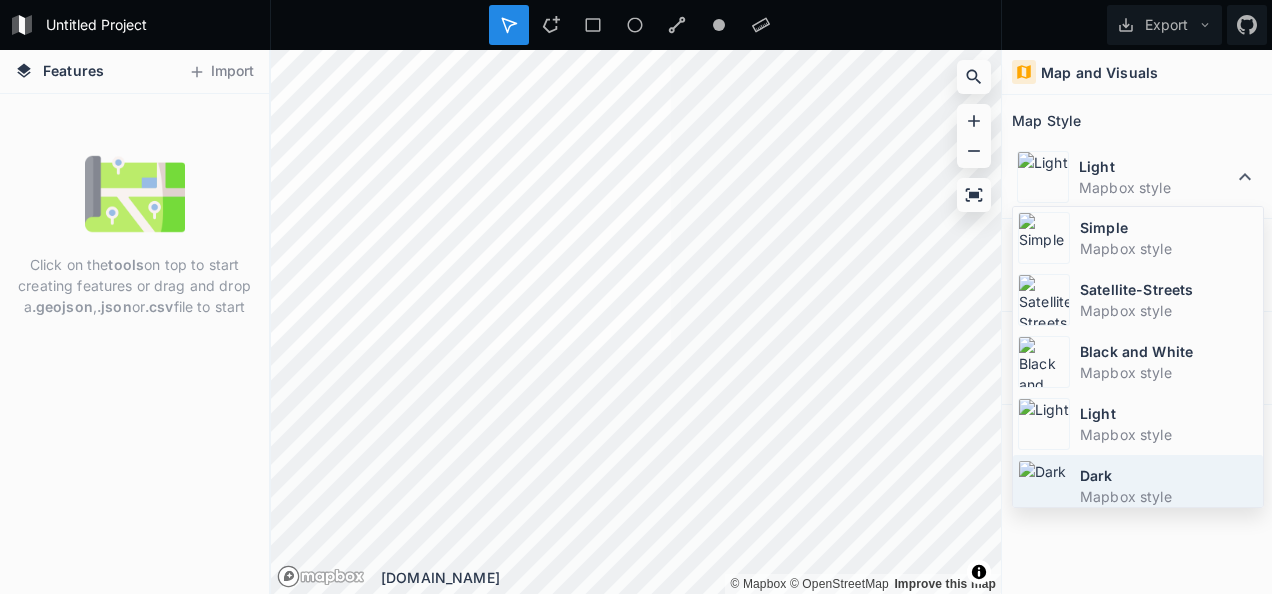 click on "Dark" at bounding box center (1169, 475) 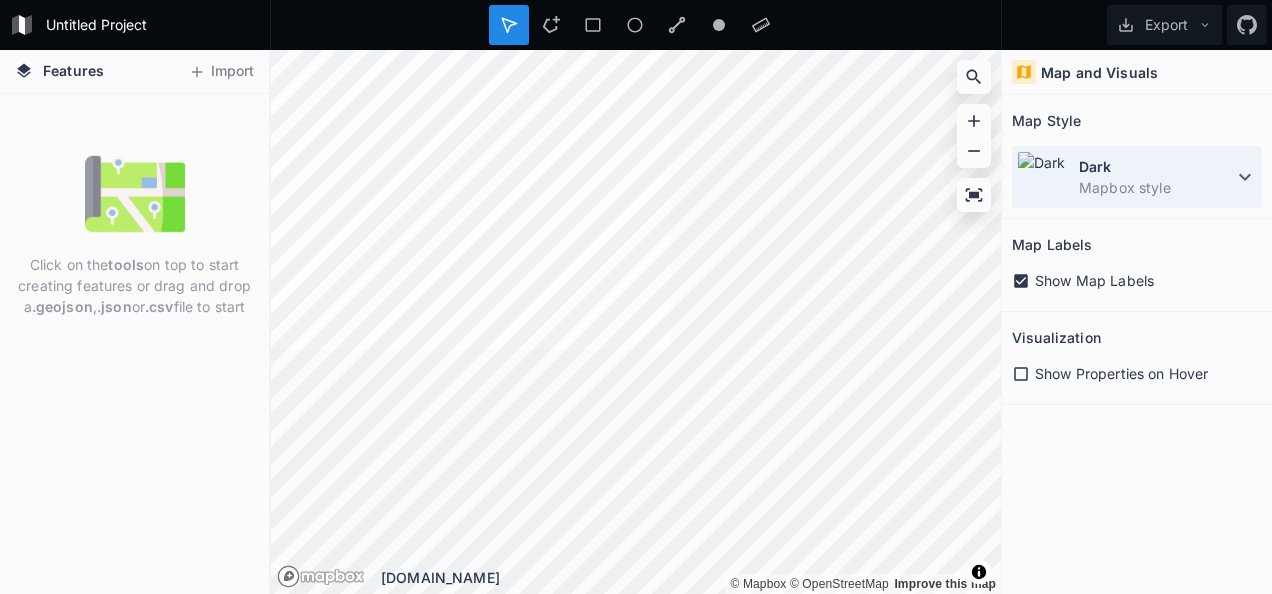 click on "Dark" at bounding box center [1156, 166] 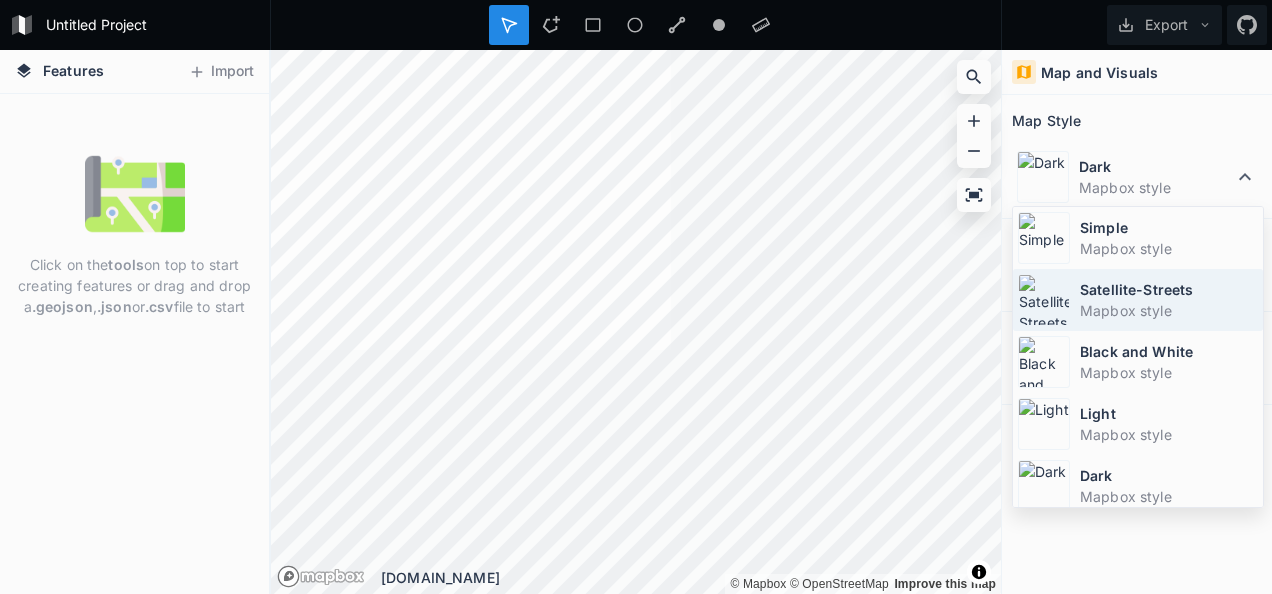 click on "Satellite-Streets" at bounding box center [1169, 289] 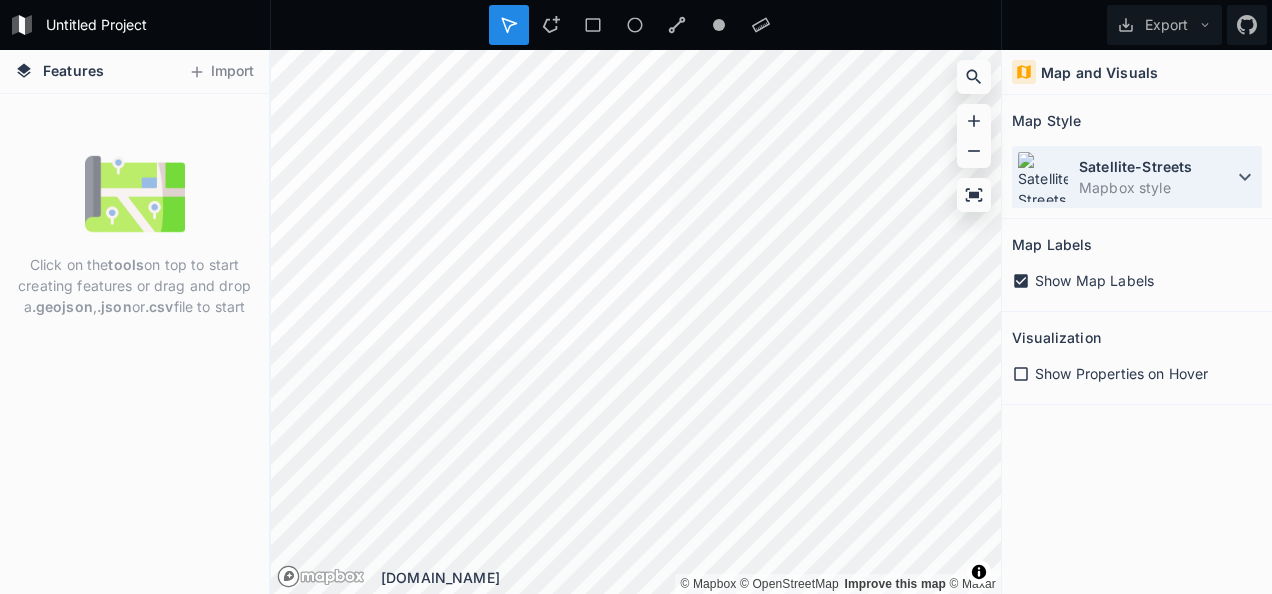 click on "Satellite-Streets" at bounding box center (1156, 166) 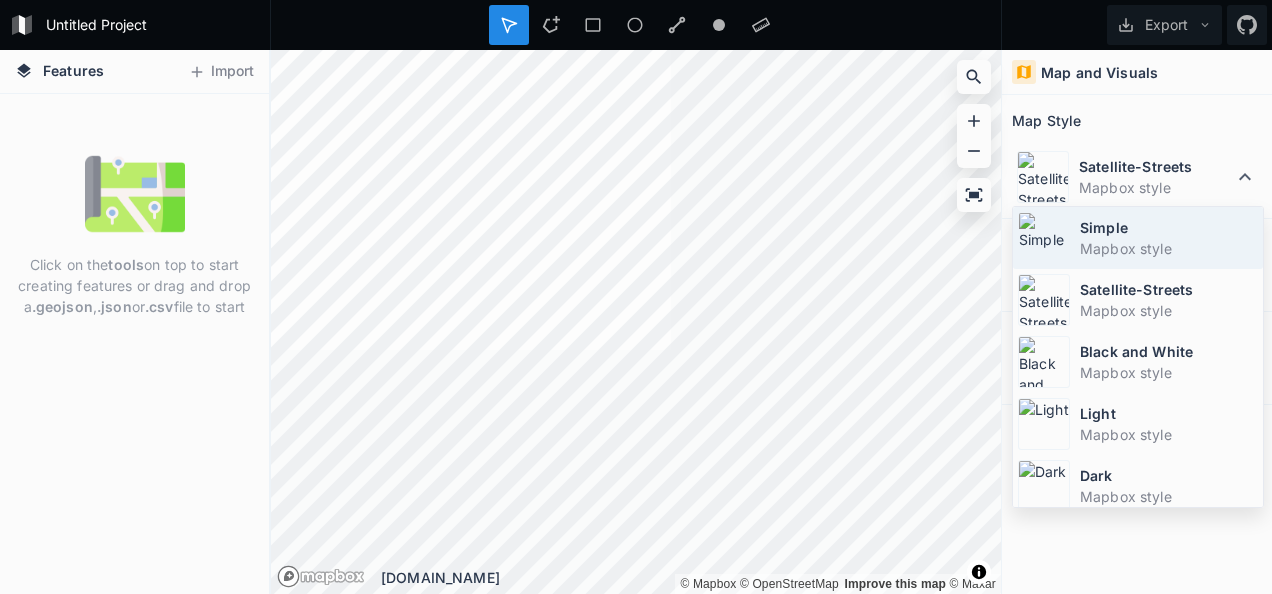 click on "Mapbox style" at bounding box center (1169, 248) 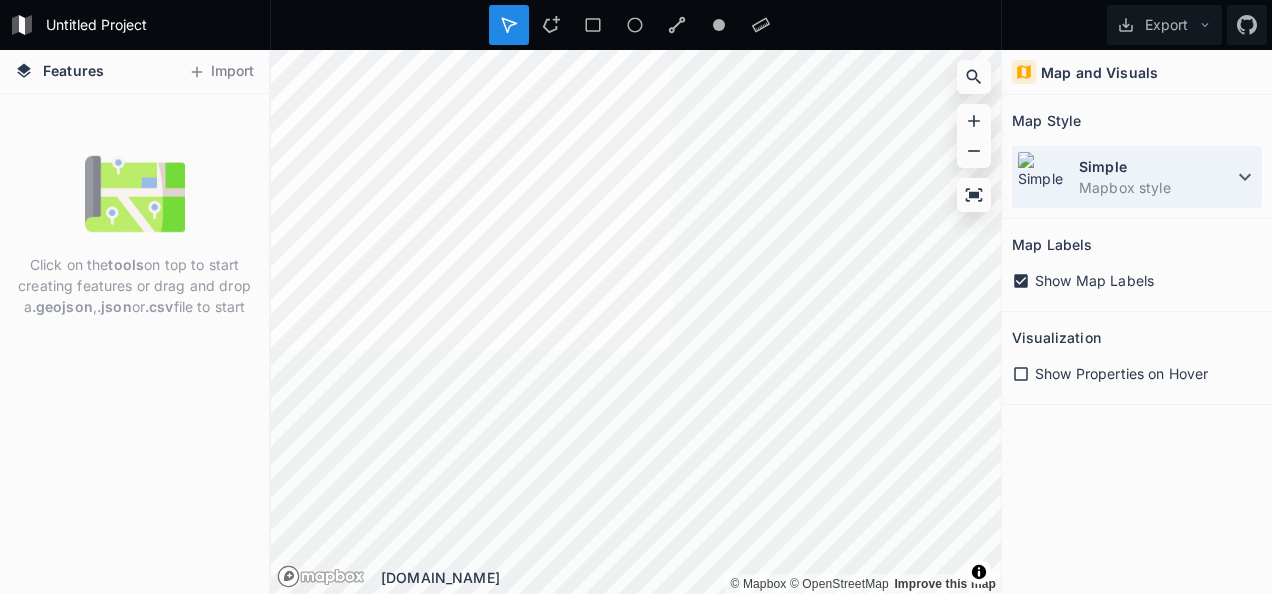 click on "Simple" at bounding box center [1156, 166] 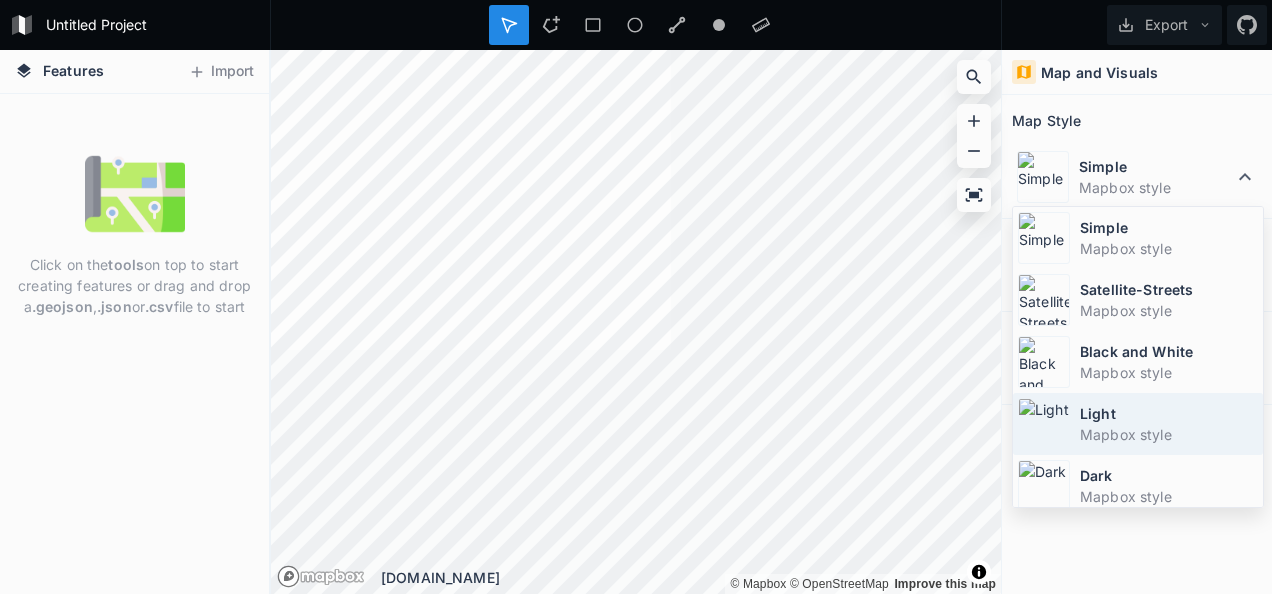 click on "Light" at bounding box center (1169, 413) 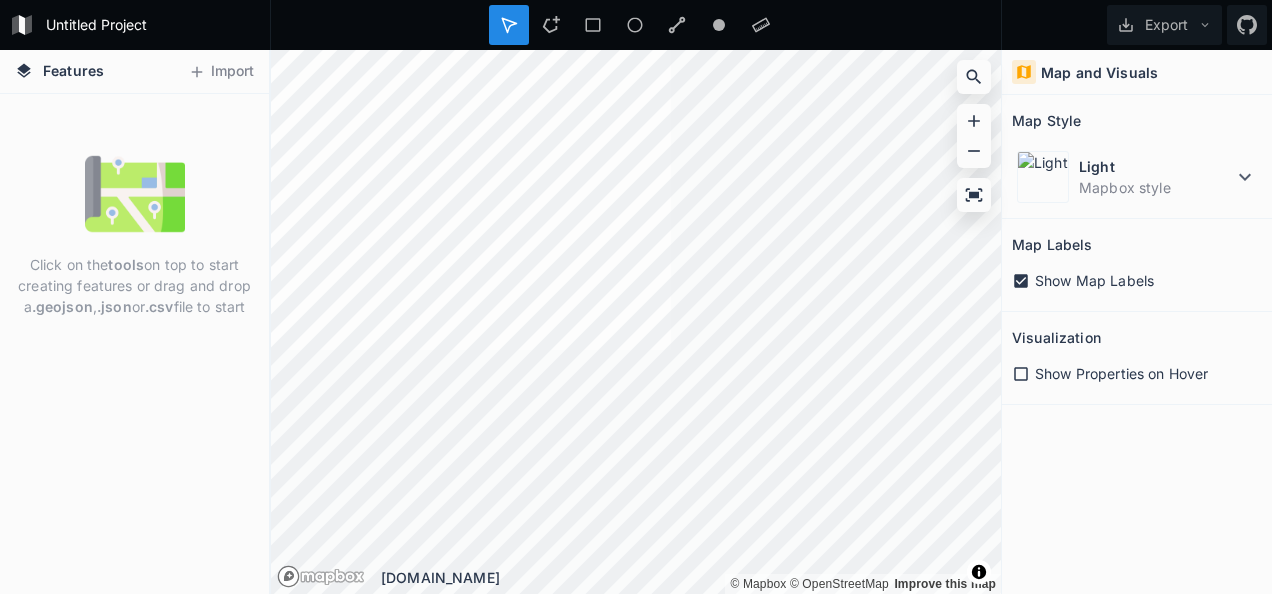 click on "Show Properties on Hover" at bounding box center (1121, 373) 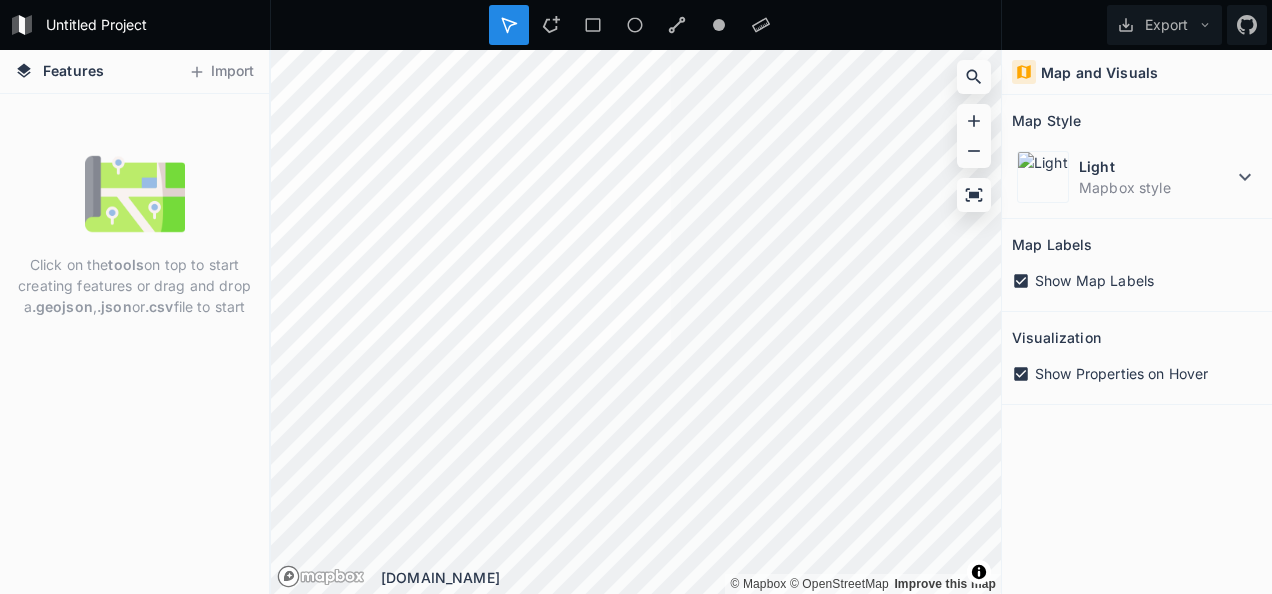 click on "Map Style Light Mapbox style" at bounding box center [1137, 157] 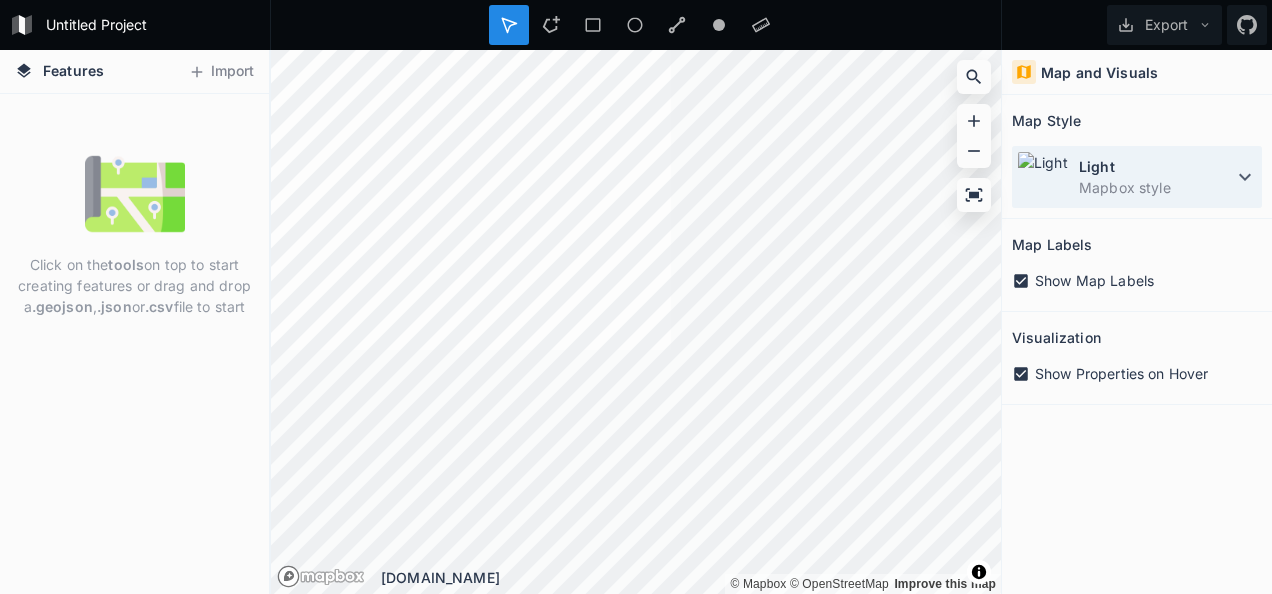 click on "Light" at bounding box center [1156, 166] 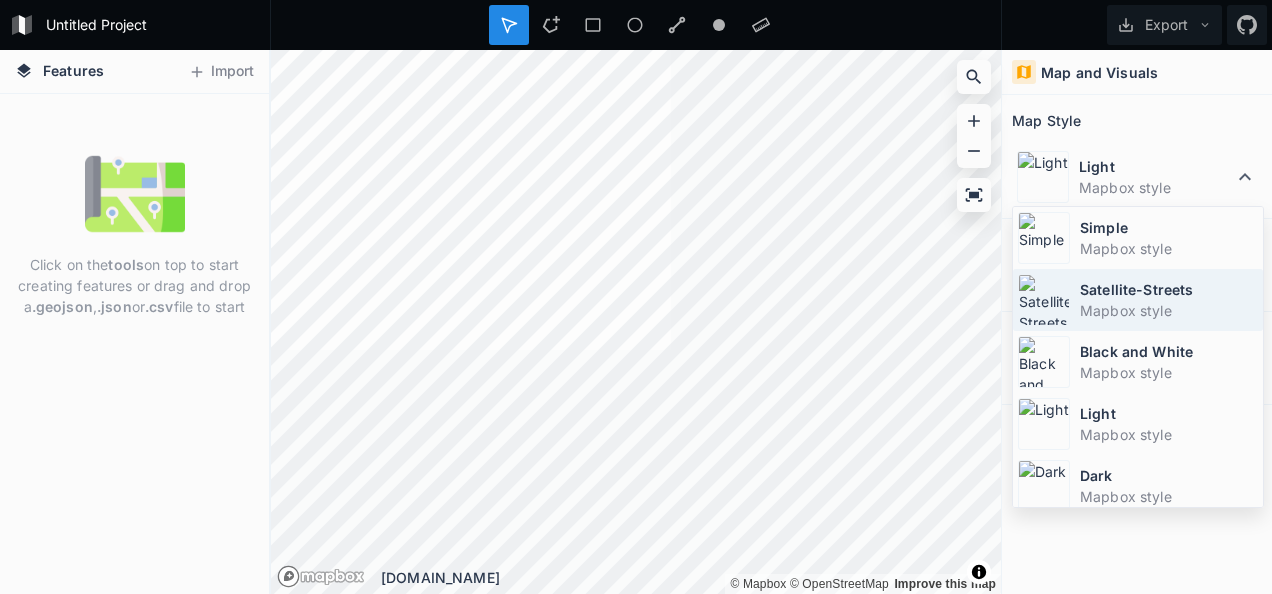 click on "Satellite-Streets" at bounding box center (1169, 289) 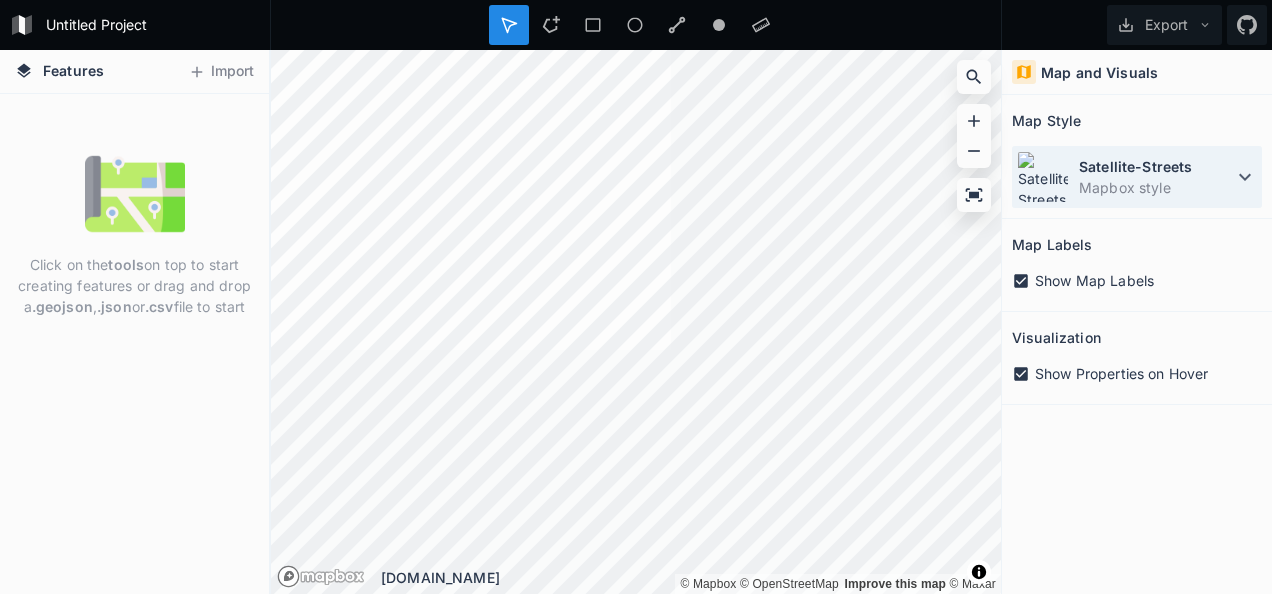 click on "Satellite-Streets" at bounding box center [1156, 166] 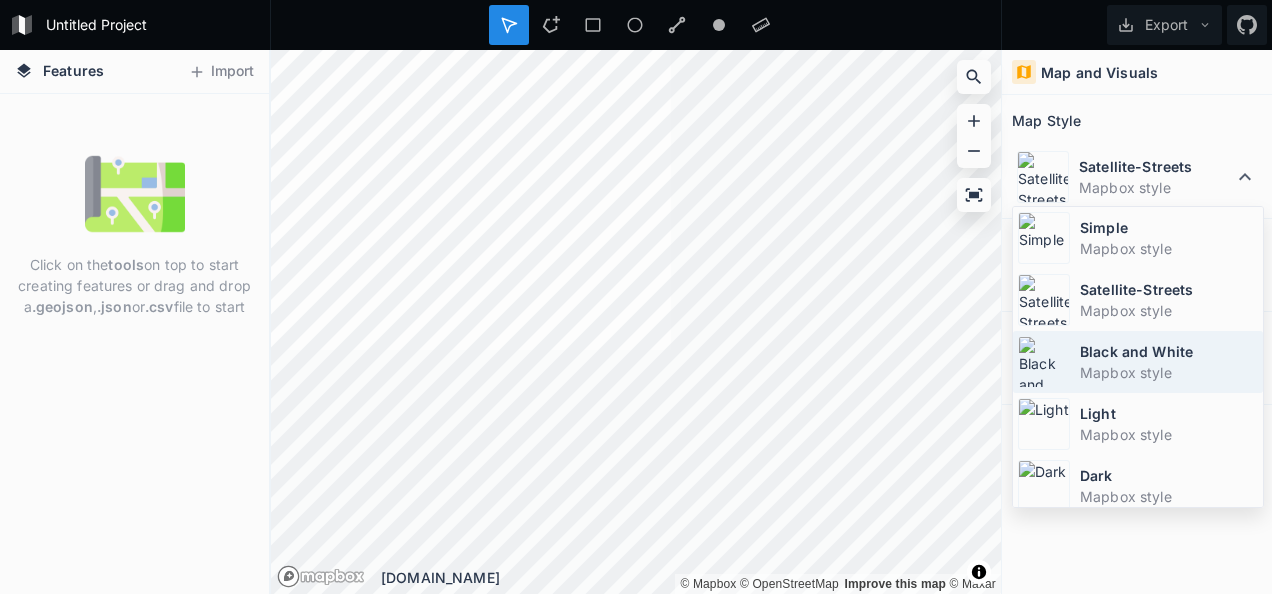click on "Mapbox style" at bounding box center [1169, 372] 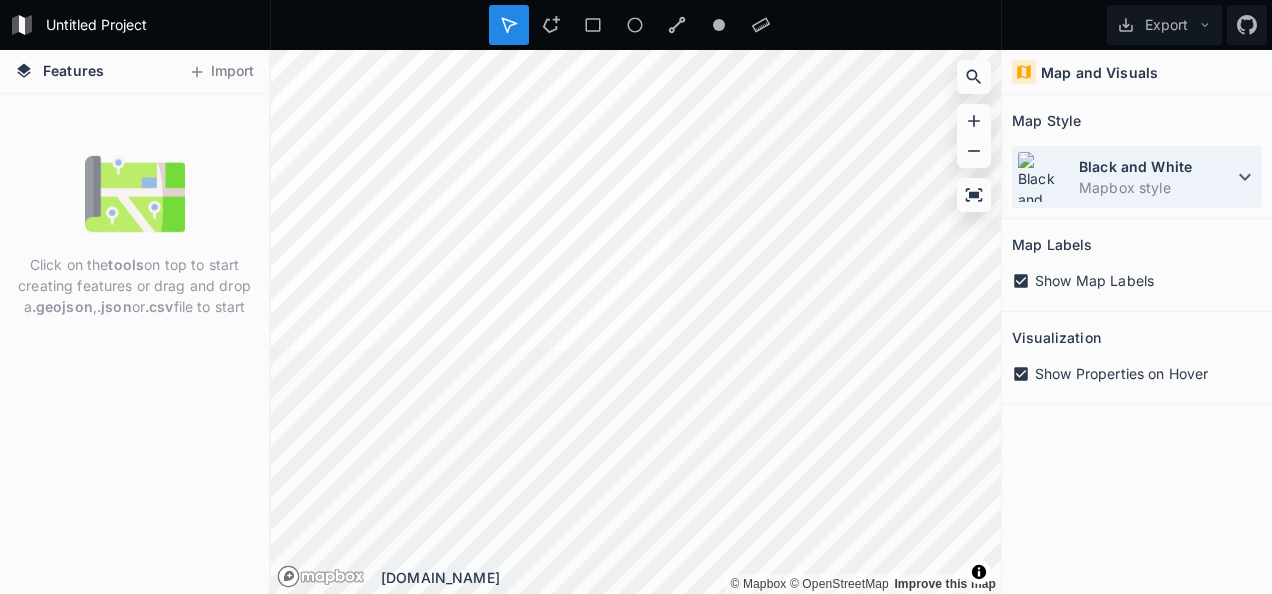 click on "Mapbox style" at bounding box center [1156, 187] 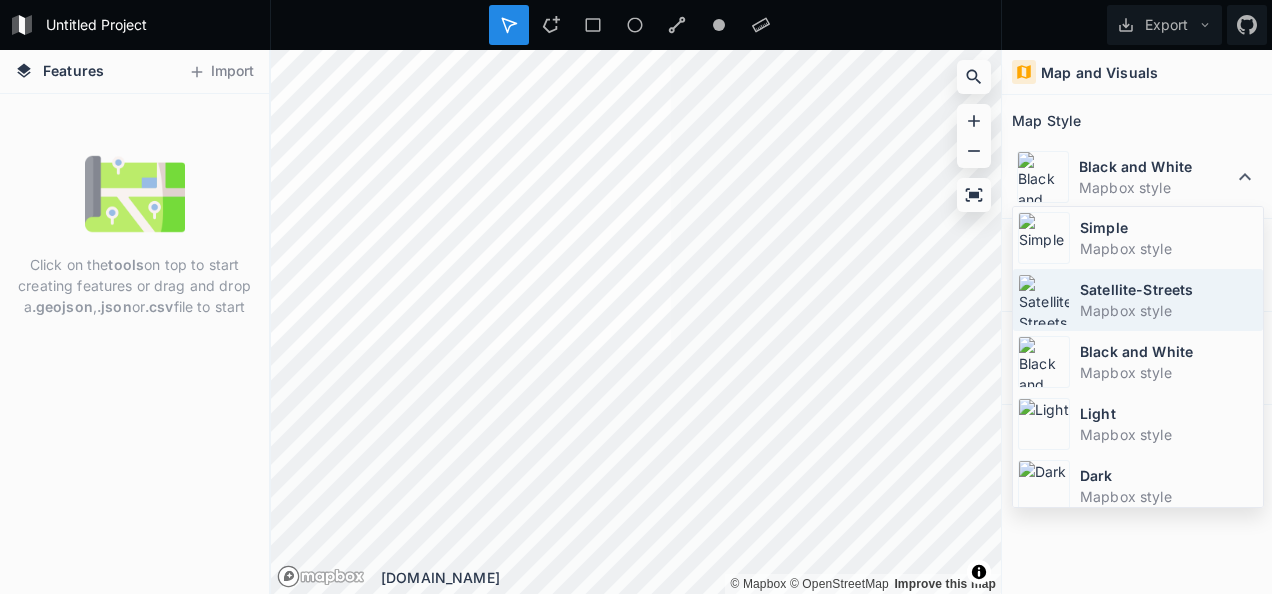 click on "Satellite-Streets" at bounding box center [1169, 289] 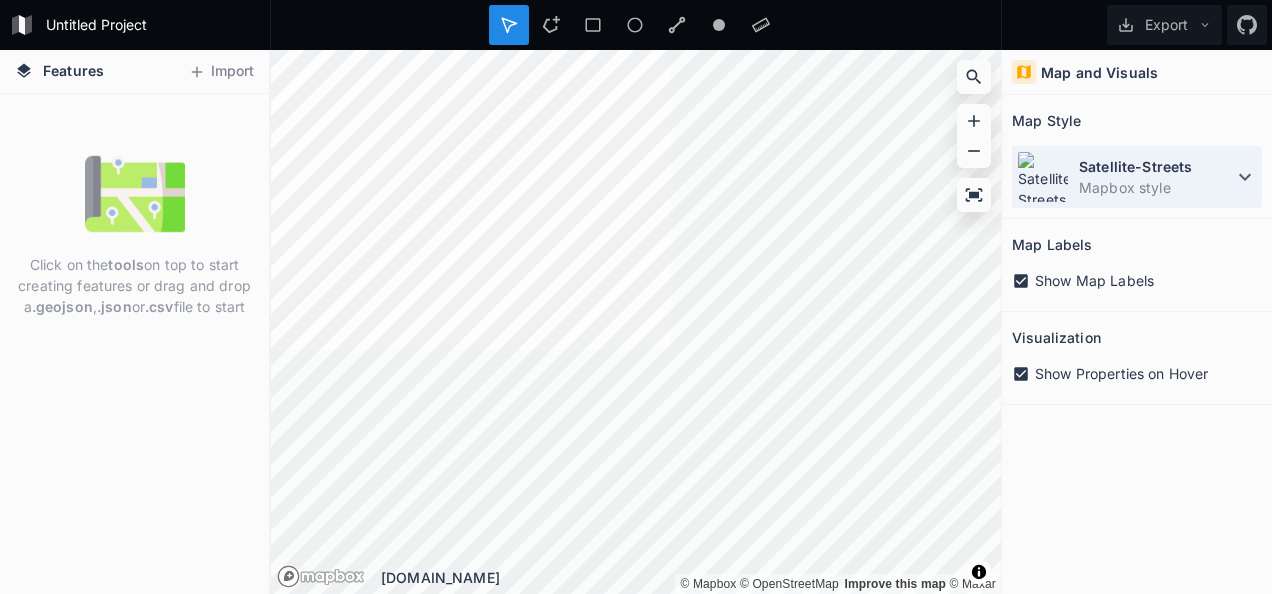 click on "Satellite-Streets" at bounding box center (1156, 166) 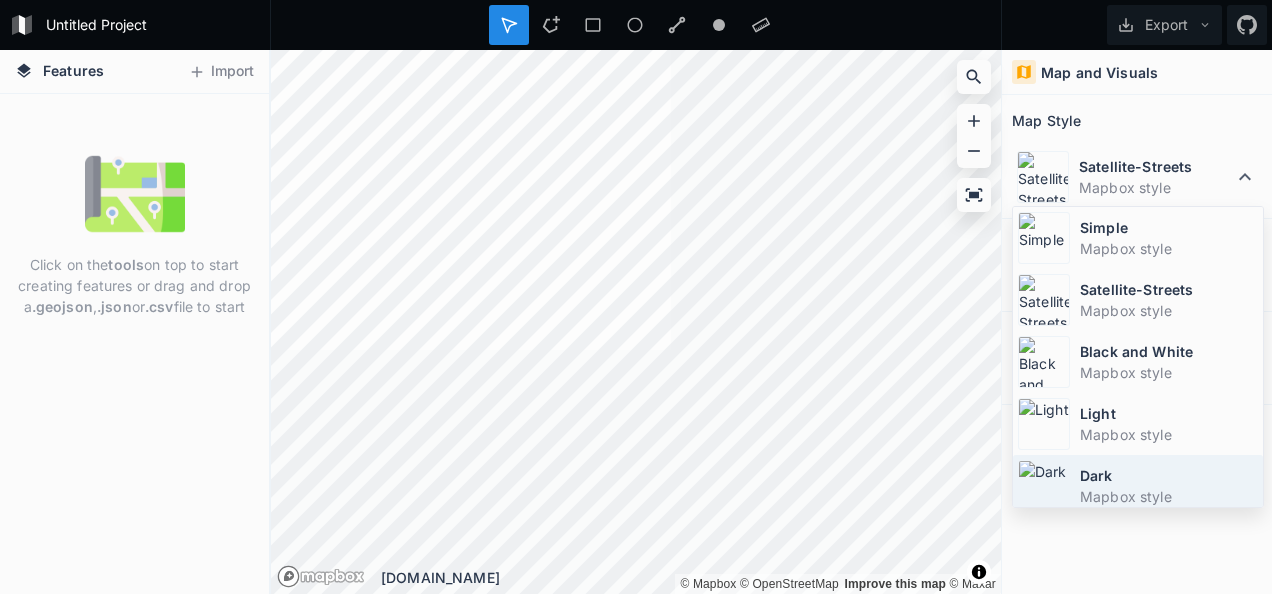 click on "Mapbox style" at bounding box center [1169, 496] 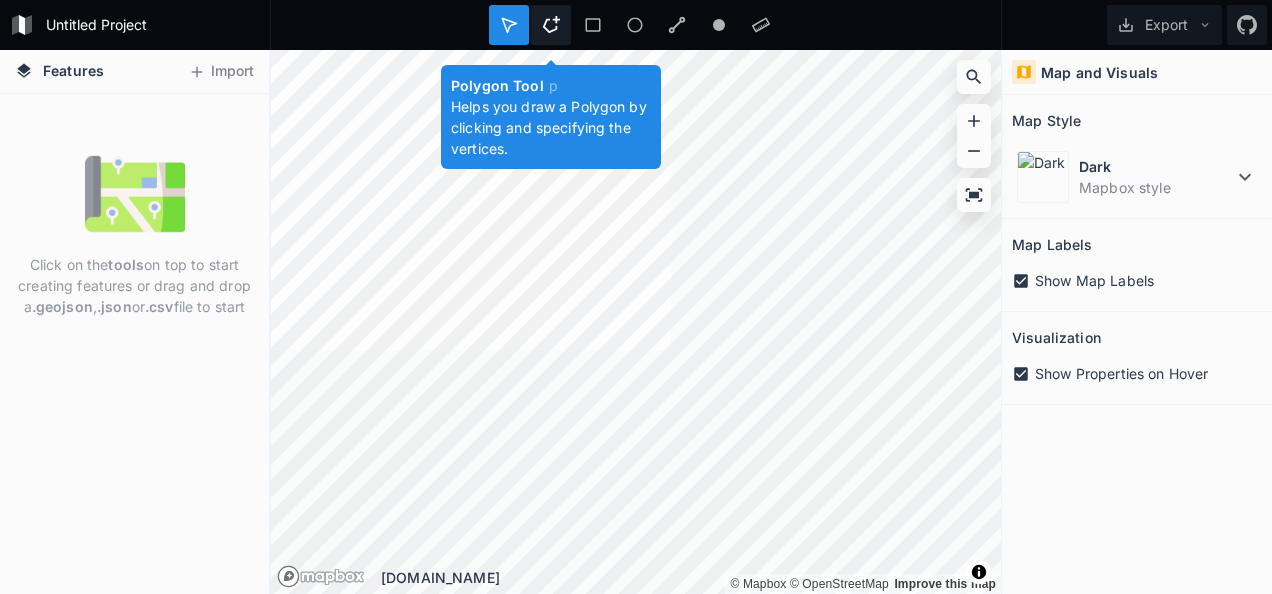 click 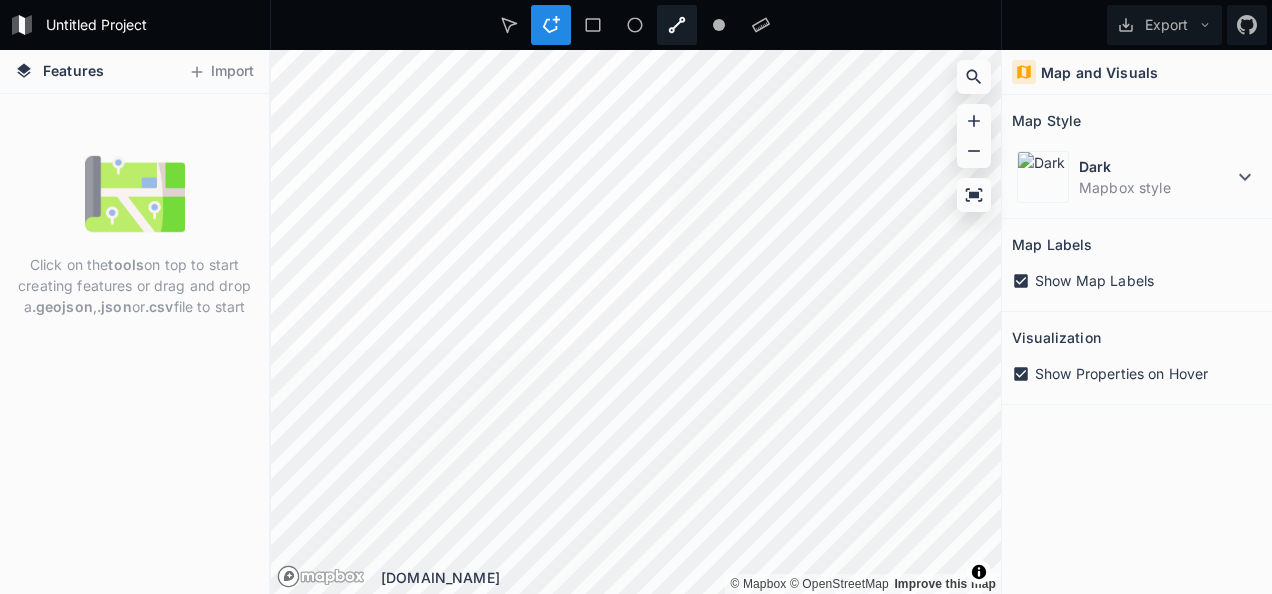 click 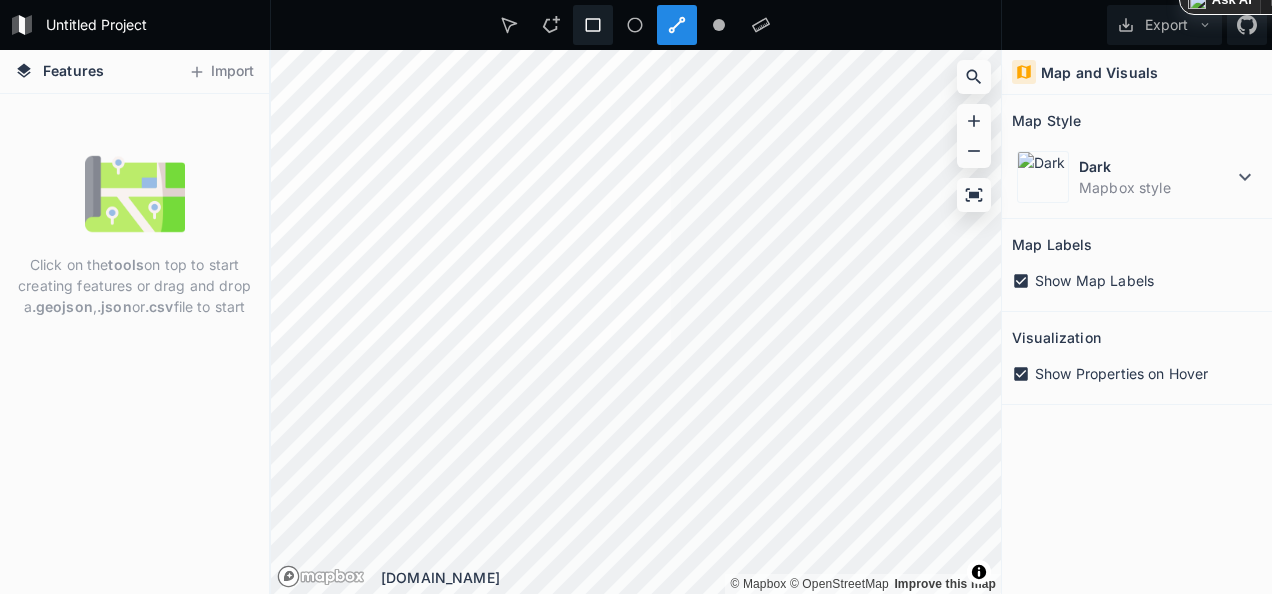 click 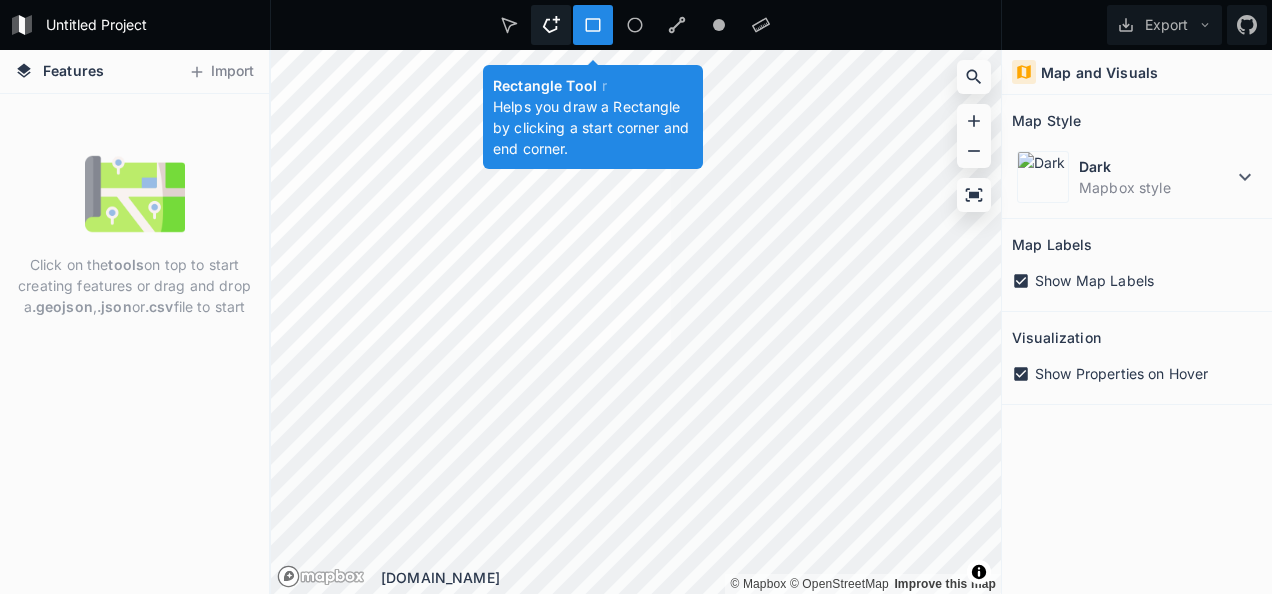 click 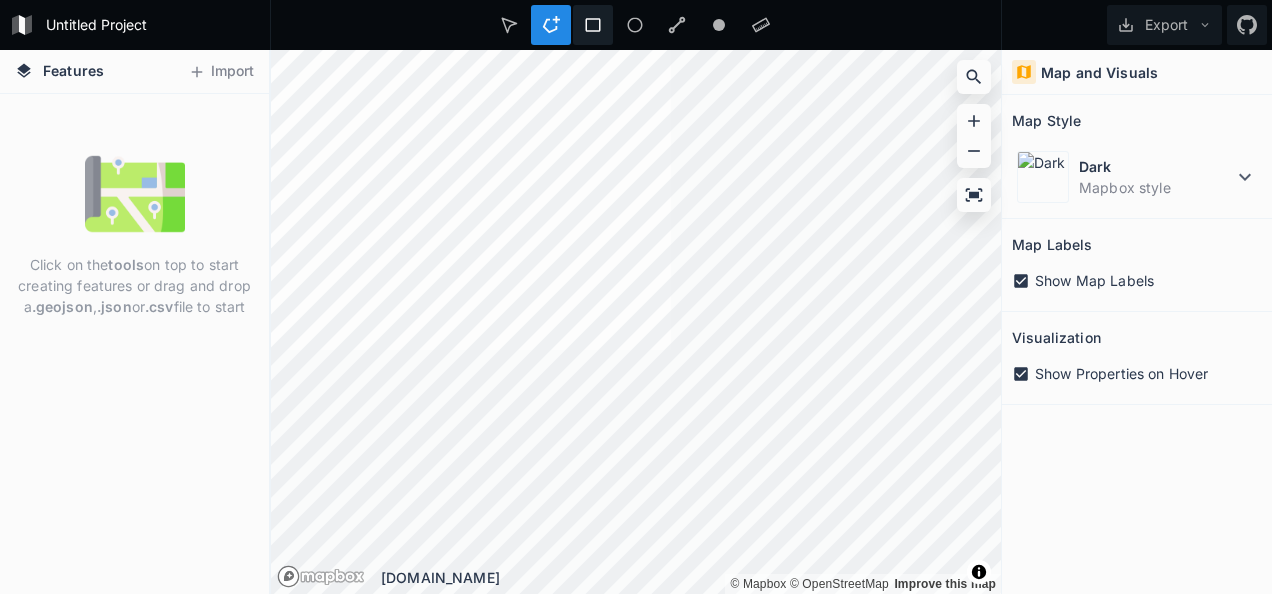 click 